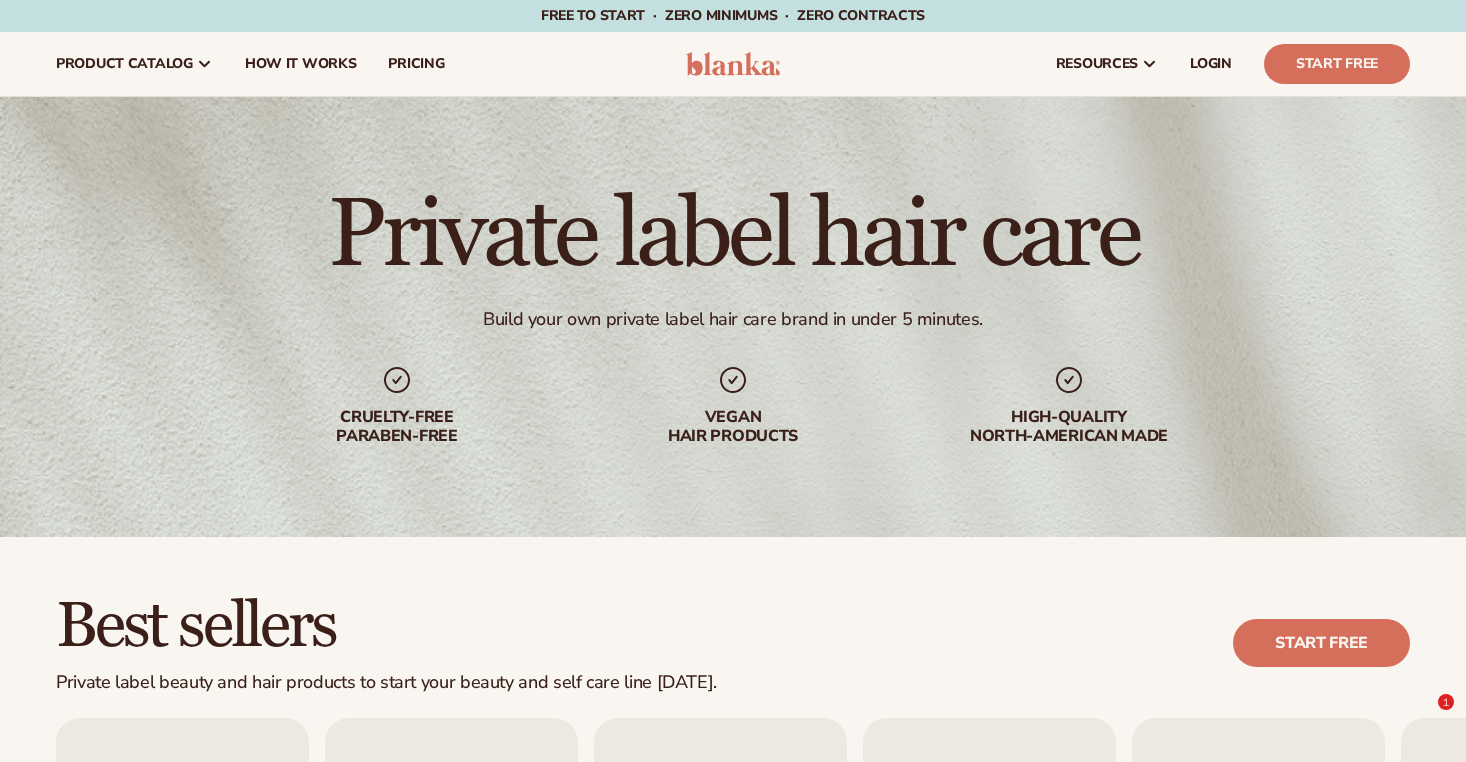 scroll, scrollTop: 0, scrollLeft: 0, axis: both 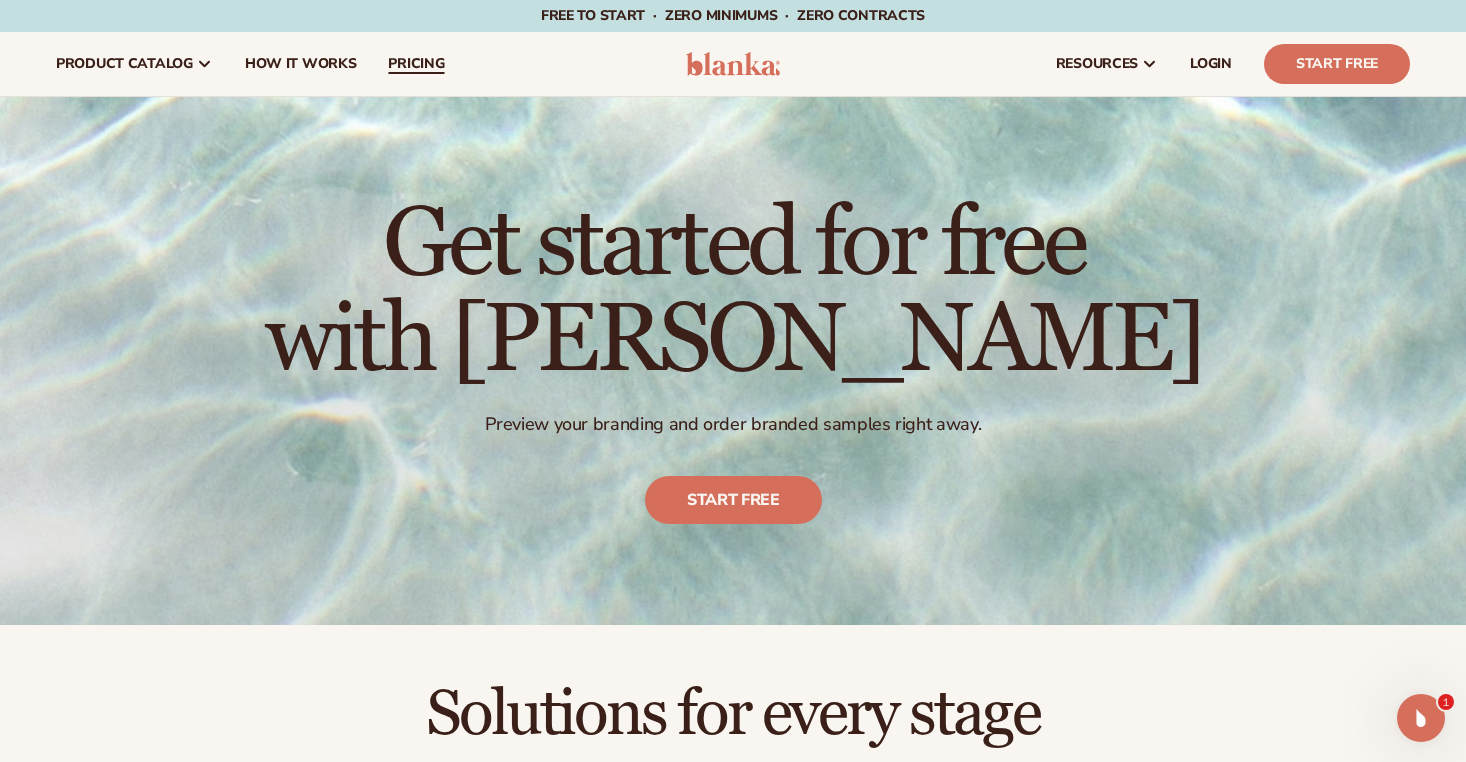 click on "pricing" at bounding box center (416, 64) 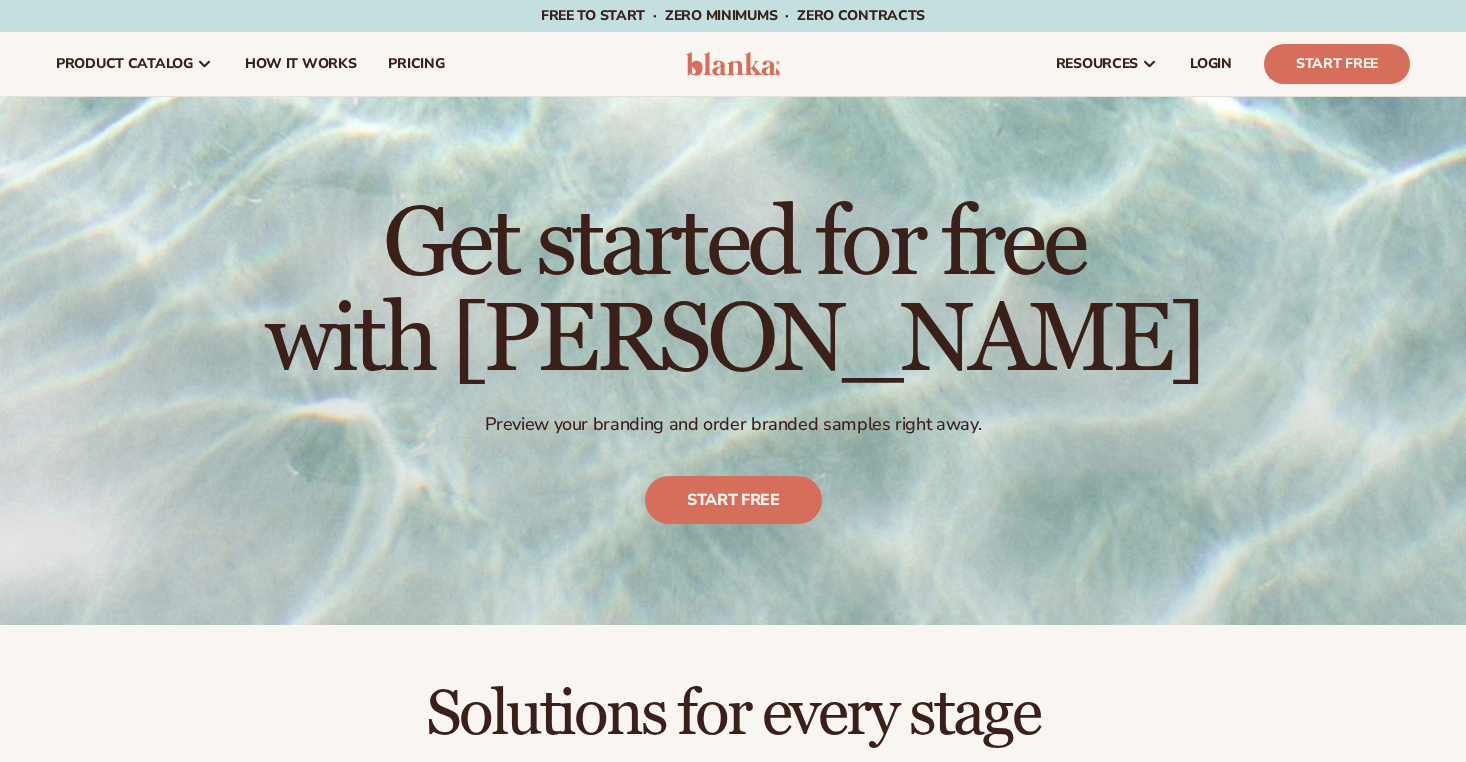 scroll, scrollTop: 0, scrollLeft: 0, axis: both 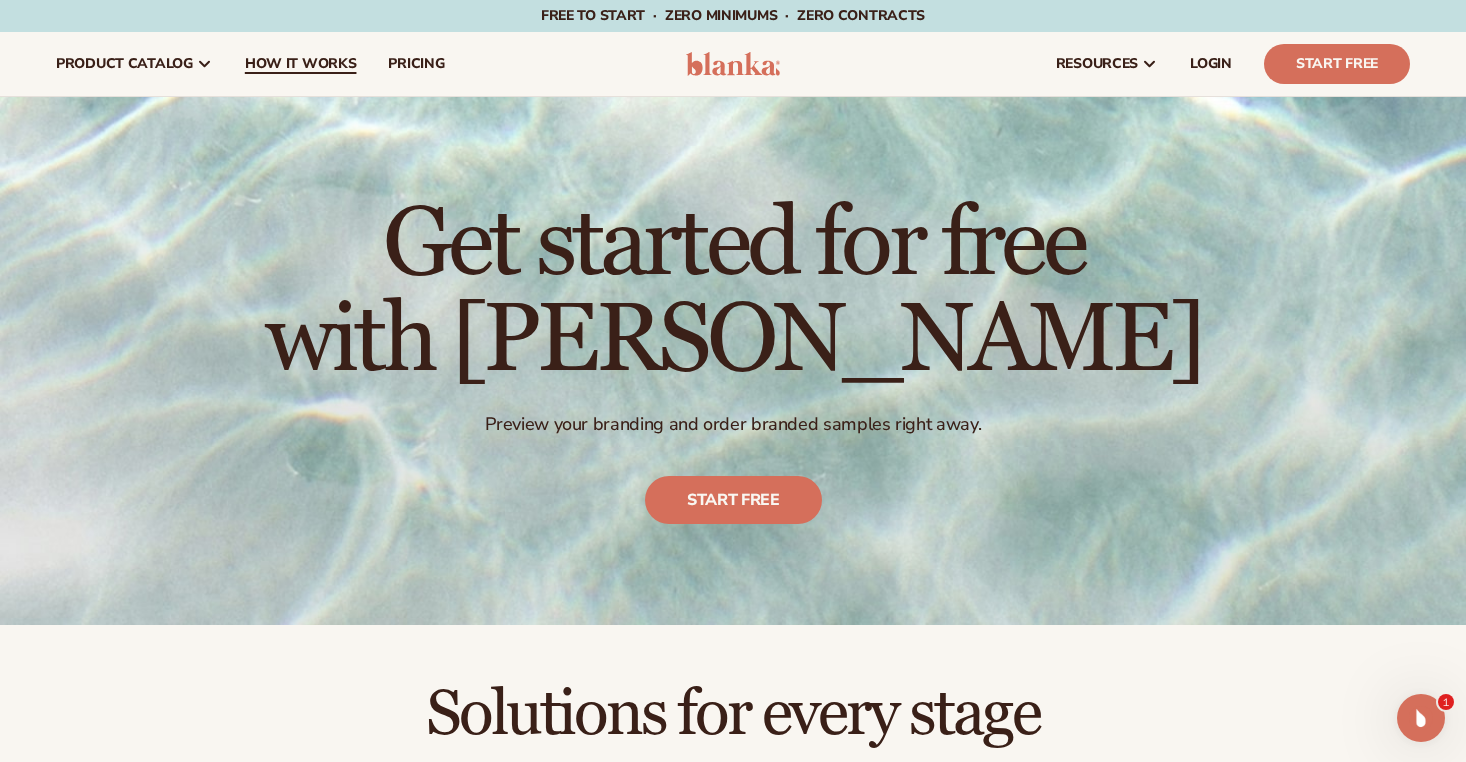 click on "How It Works" at bounding box center (301, 64) 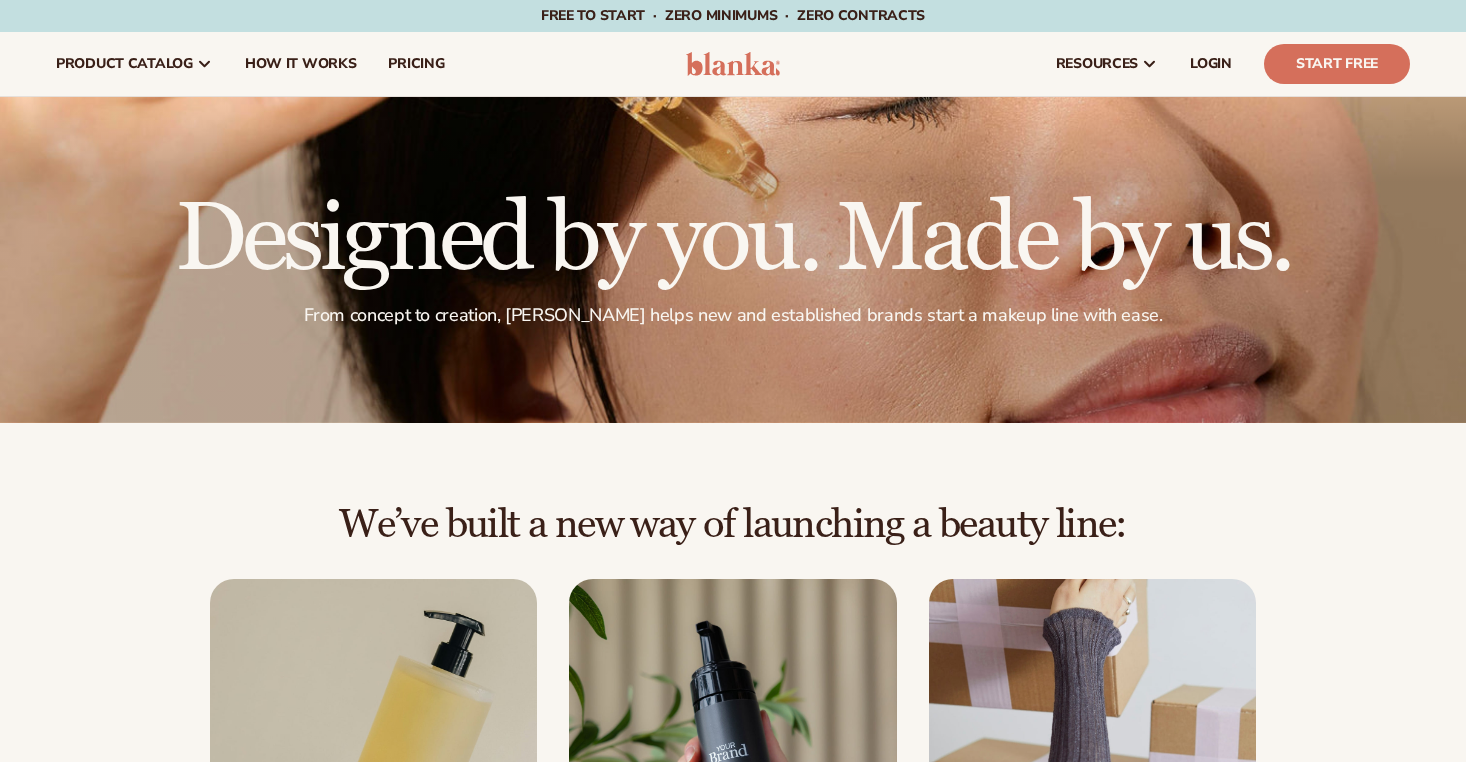 scroll, scrollTop: 0, scrollLeft: 0, axis: both 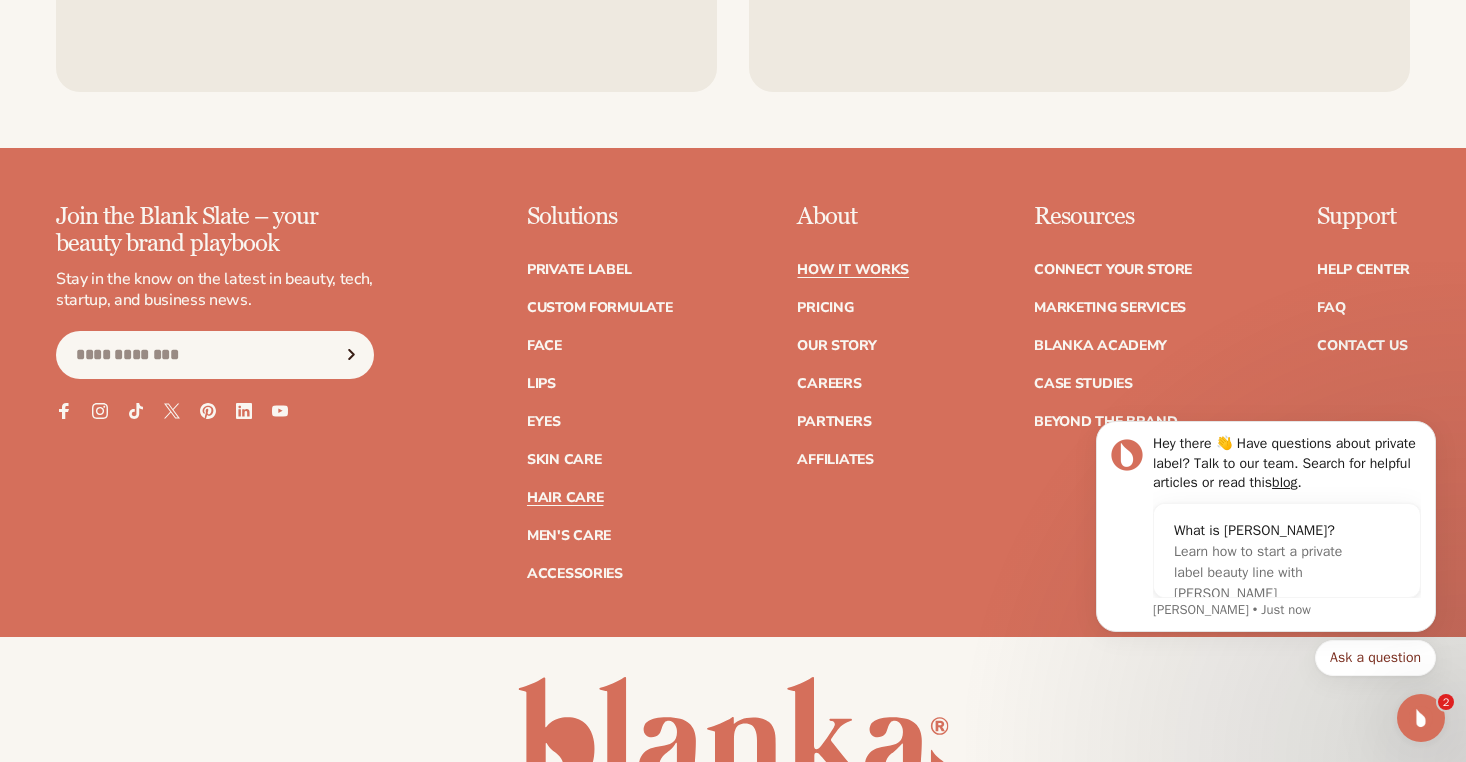 click on "Hair Care" at bounding box center (565, 498) 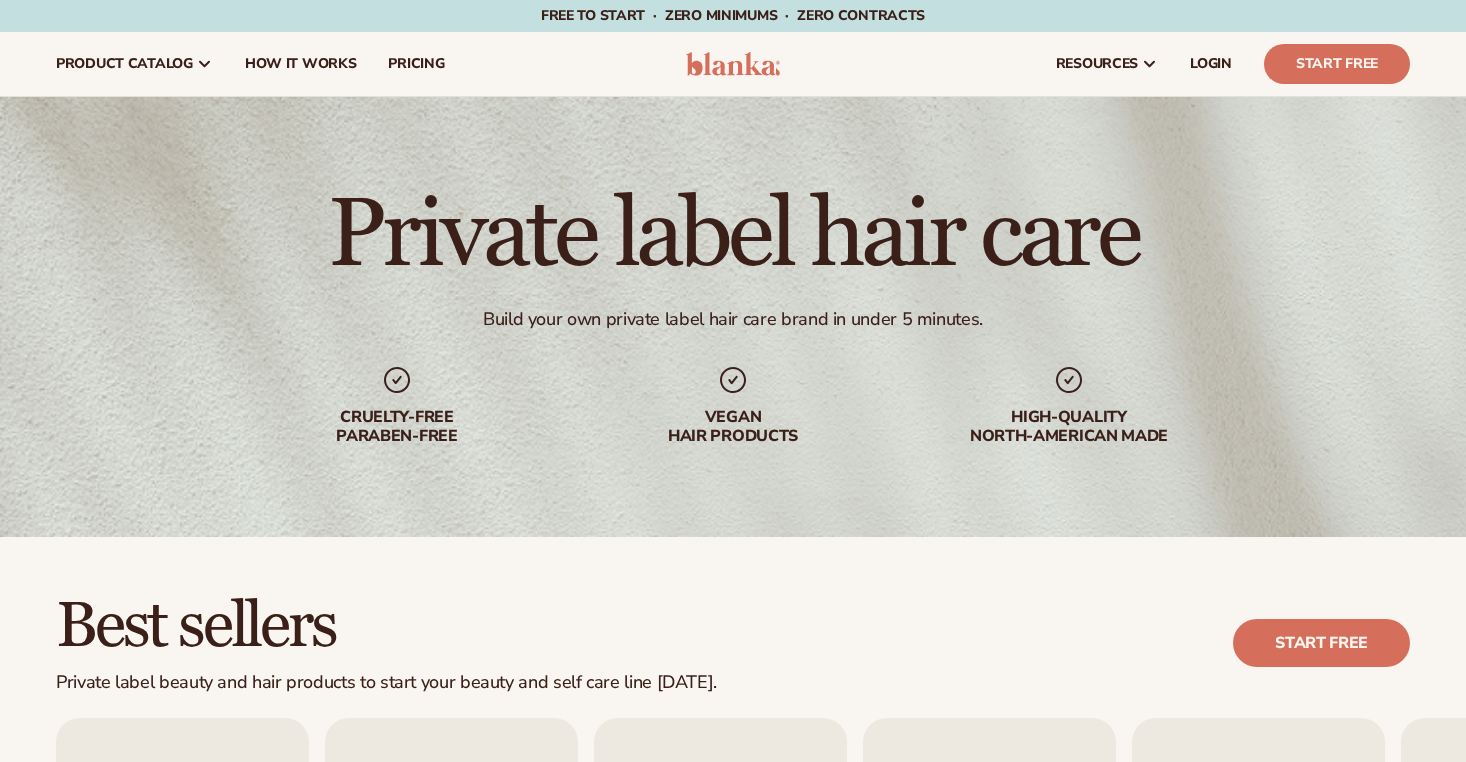 scroll, scrollTop: 0, scrollLeft: 0, axis: both 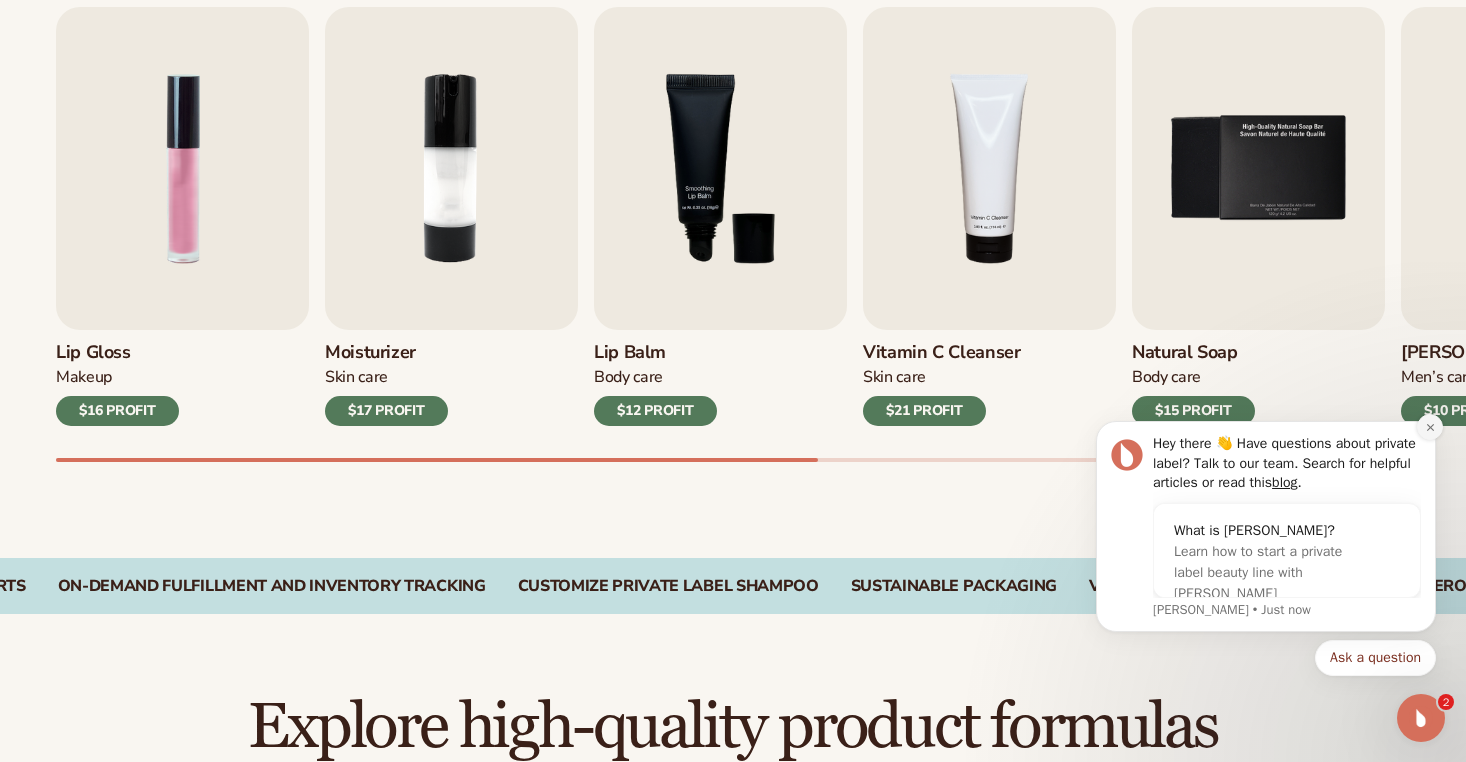 click 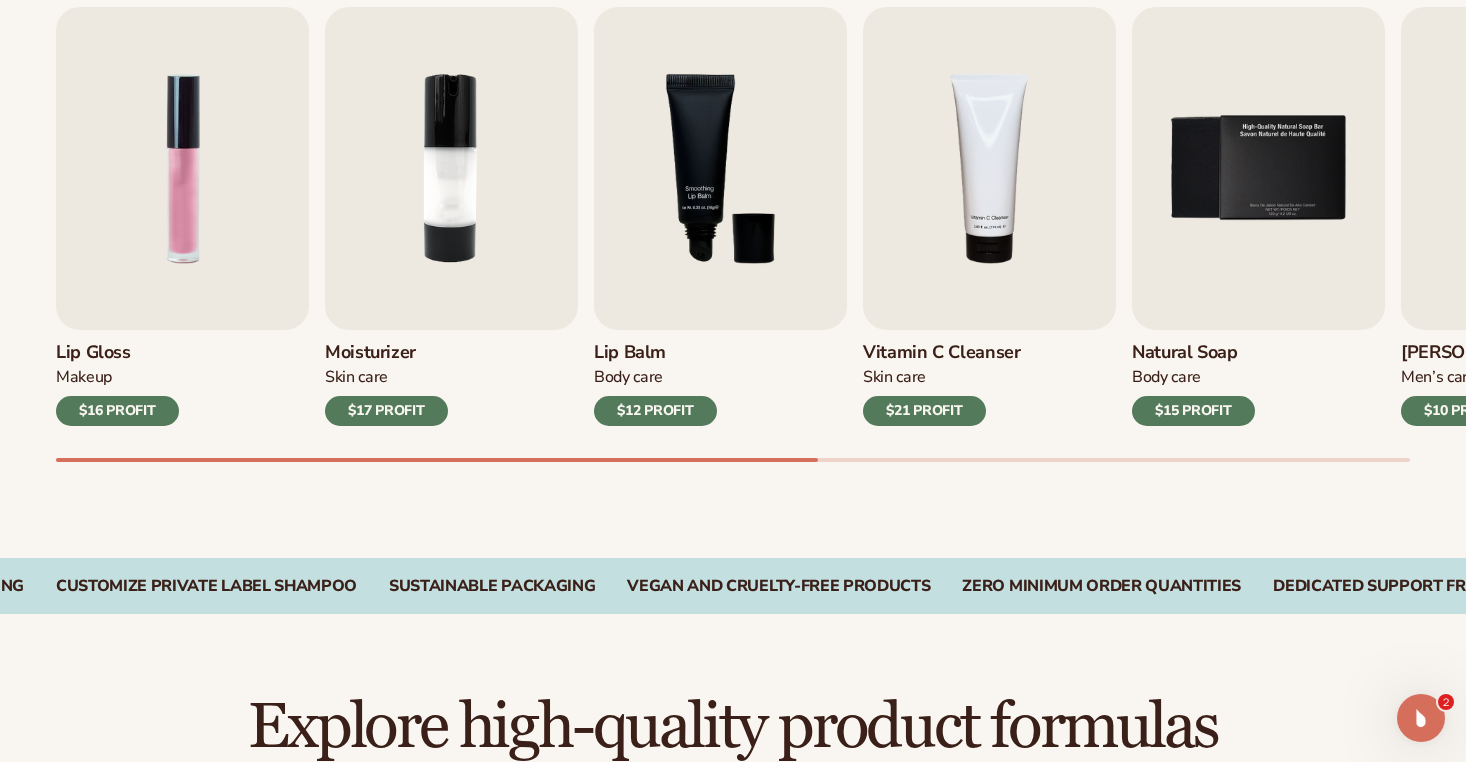click on "Explore high-quality product formulas
As your private label hair care manufacturer, we offer over 450 products designed to make your brand stand out from day one.
view full catalog
Makeup
Skin Care
Hair Care" at bounding box center (733, 1195) 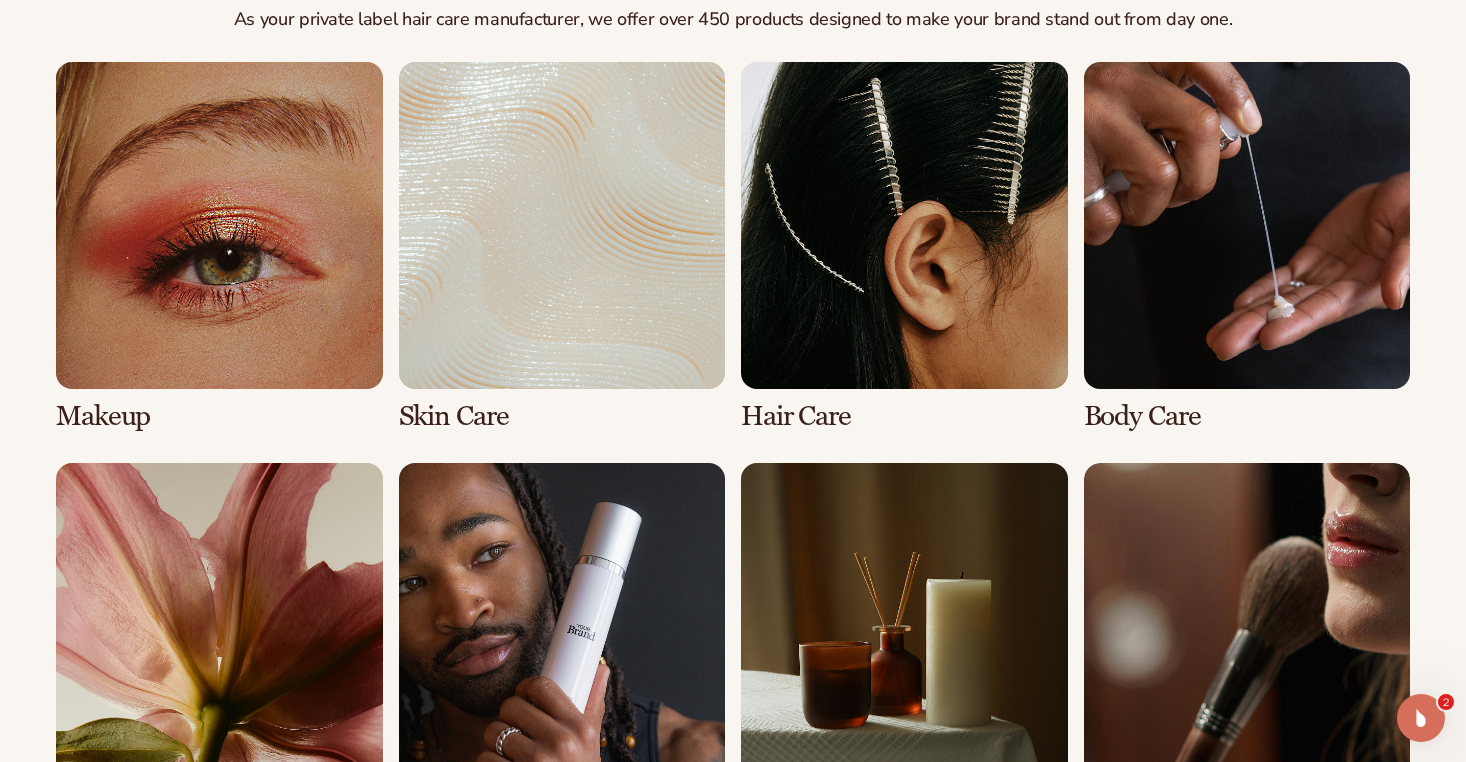 scroll, scrollTop: 1474, scrollLeft: 0, axis: vertical 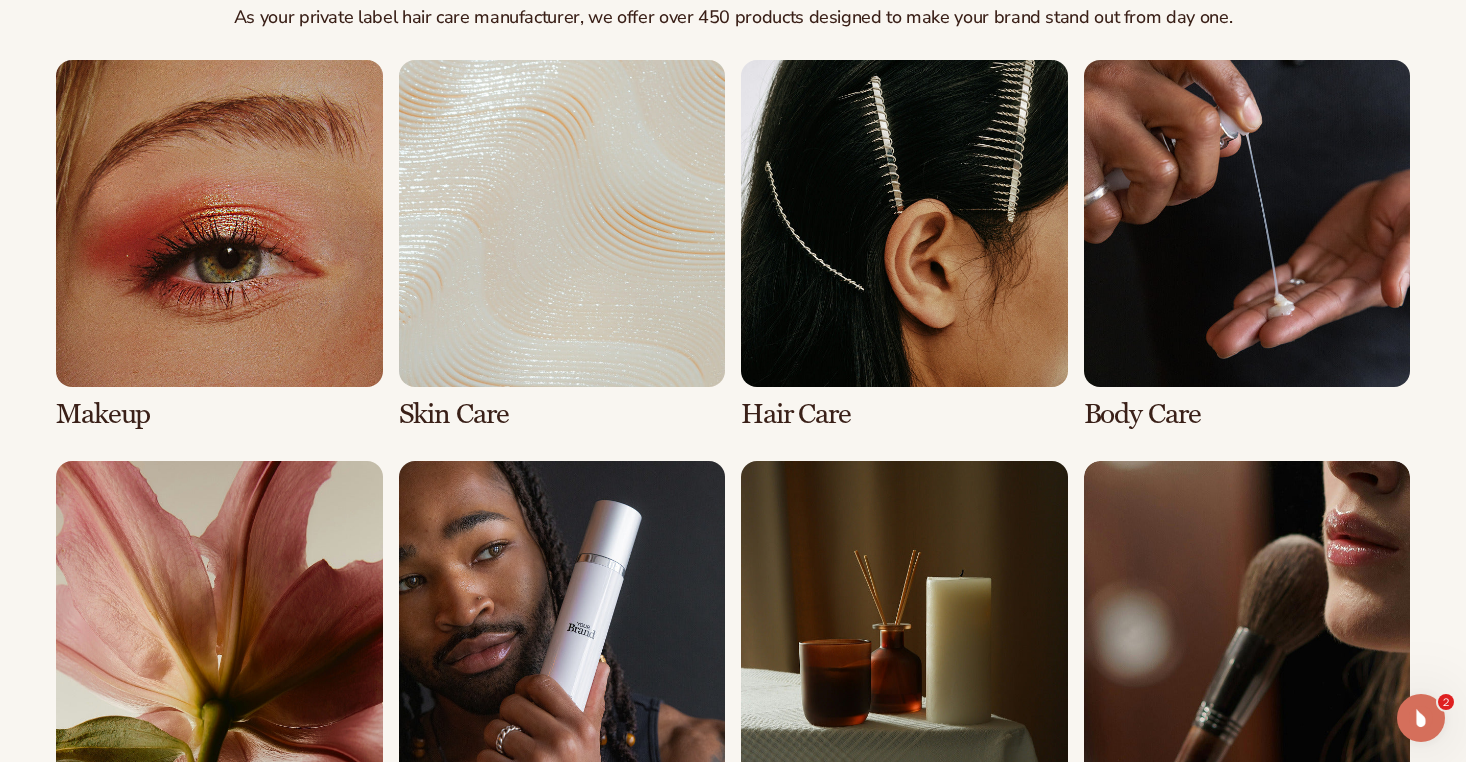 click at bounding box center (904, 244) 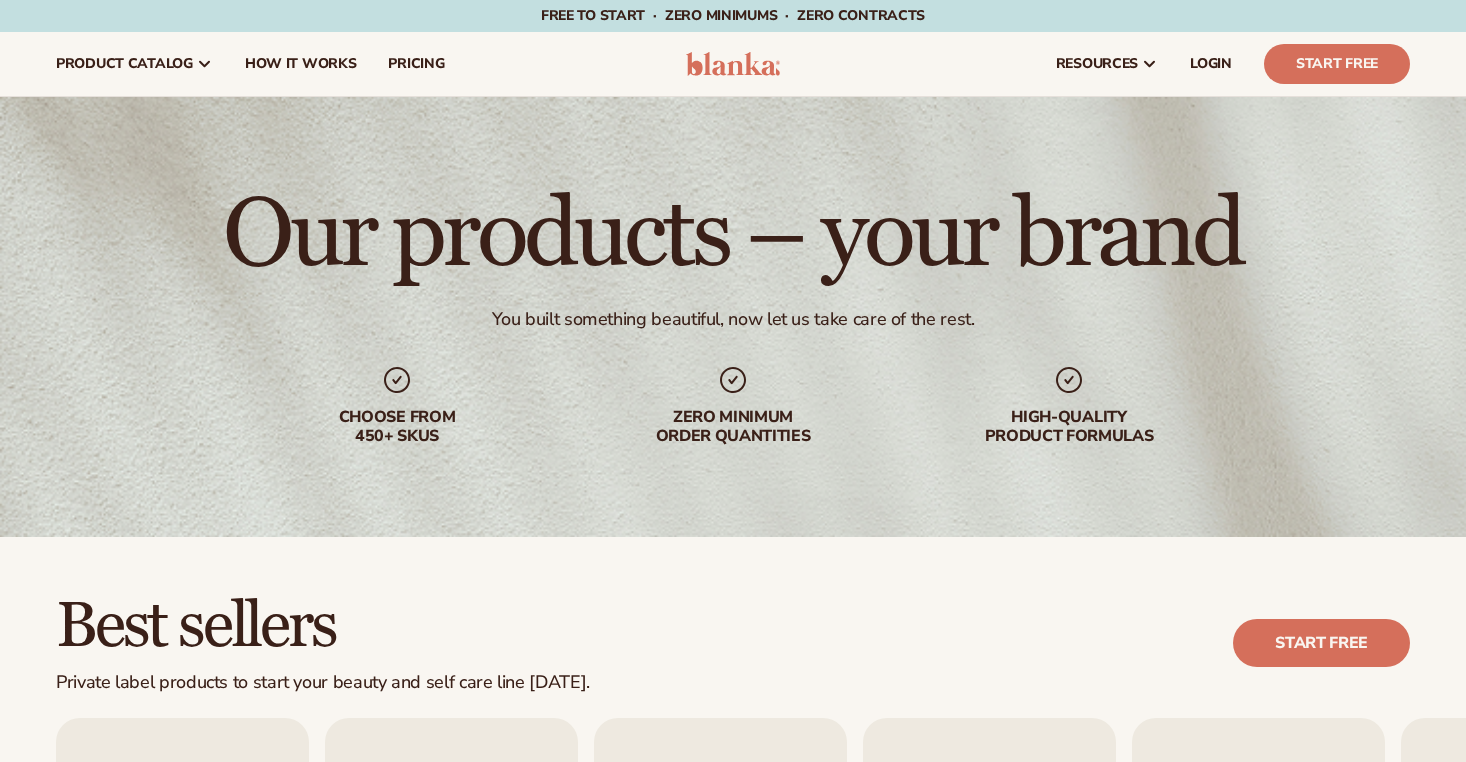 scroll, scrollTop: 0, scrollLeft: 0, axis: both 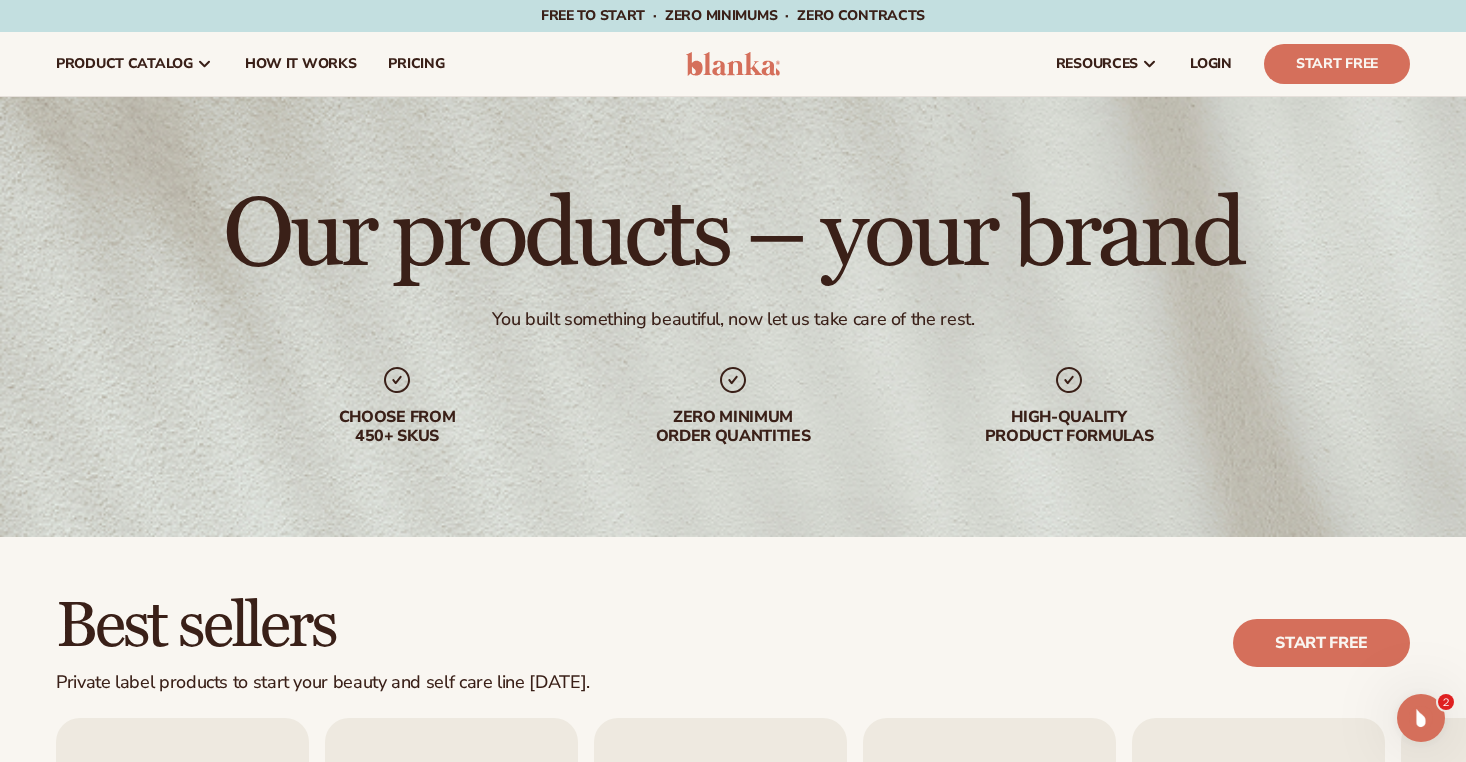 click on "Our products – your brand You built something beautiful, now let us take care of the rest.
Choose from 450+ Skus
Zero minimum order quantities
High-quality product formulas" at bounding box center (733, 317) 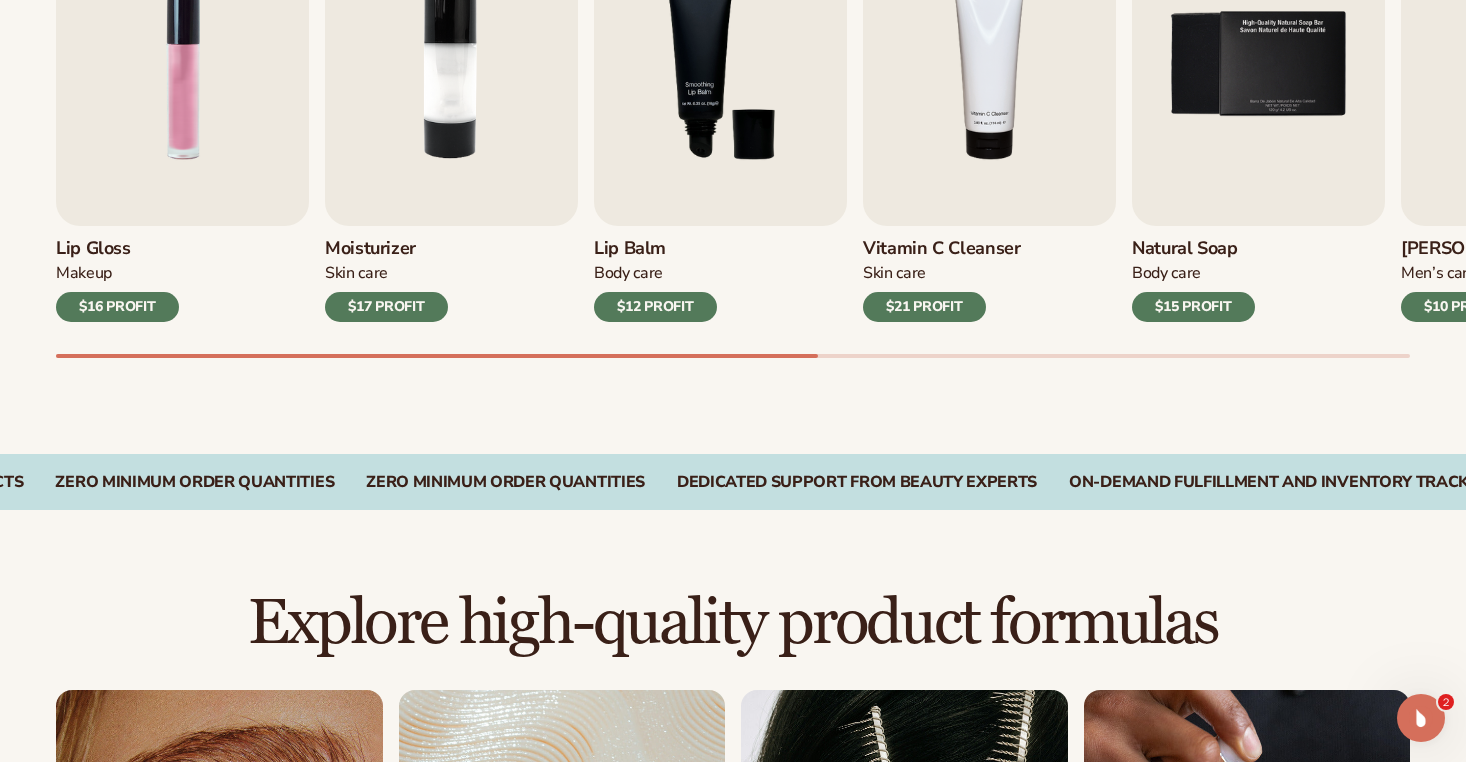 scroll, scrollTop: 839, scrollLeft: 0, axis: vertical 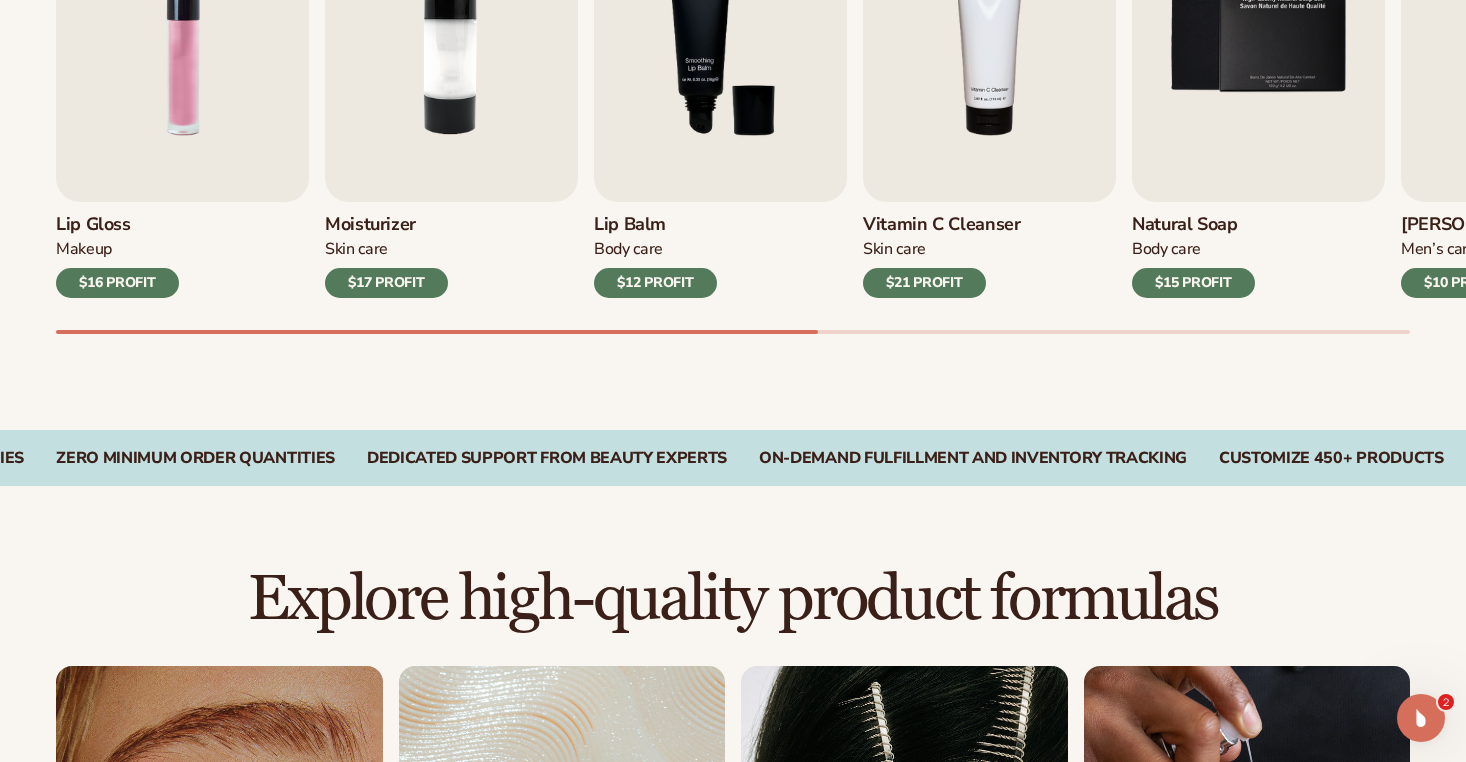 drag, startPoint x: 1412, startPoint y: 329, endPoint x: 1453, endPoint y: 336, distance: 41.59327 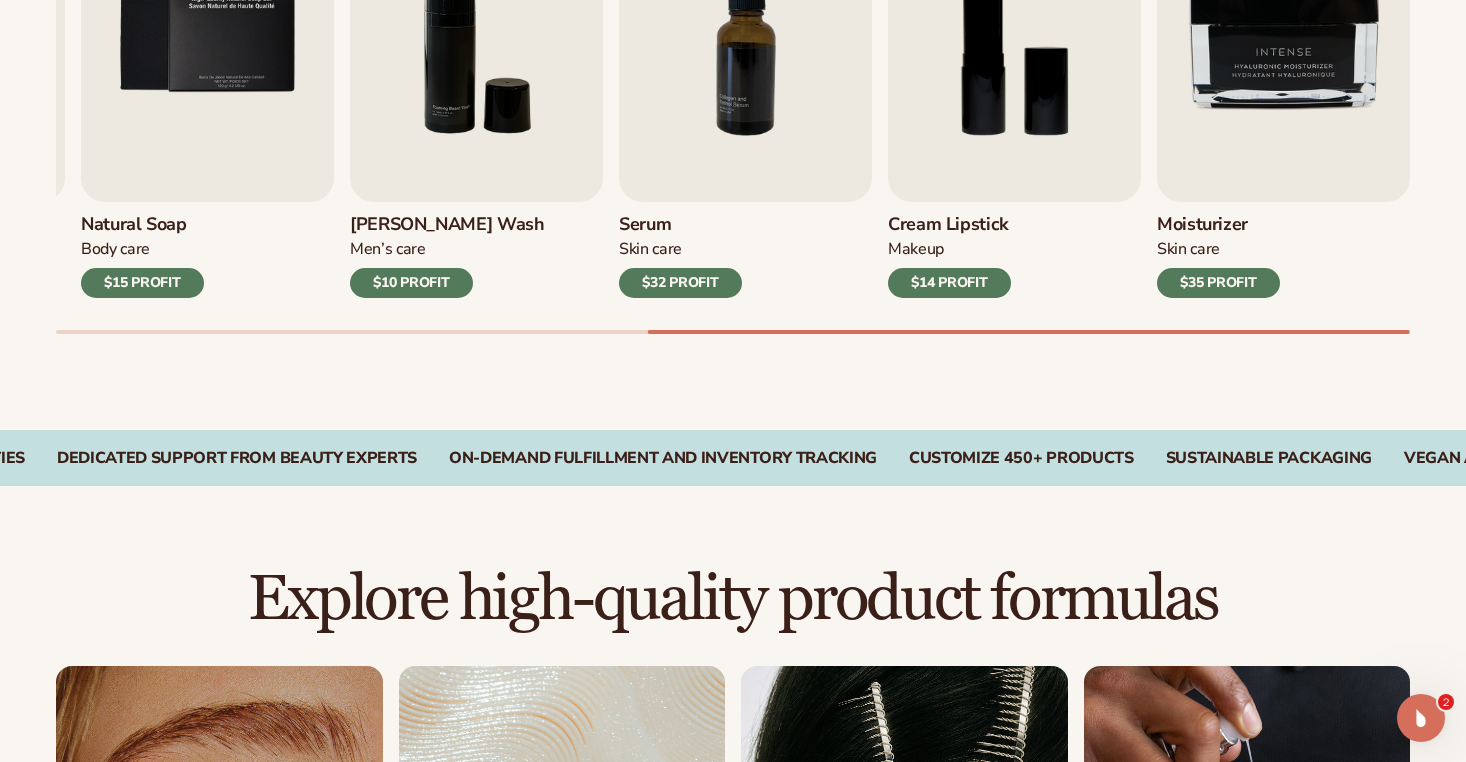 click on "Best sellers Private label products to start your beauty and self care line today.
Start free
Lip Gloss
Makeup
$16 PROFIT
Moisturizer
Skin Care
$17 PROFIT
Body Care Makeup" at bounding box center [733, 64] 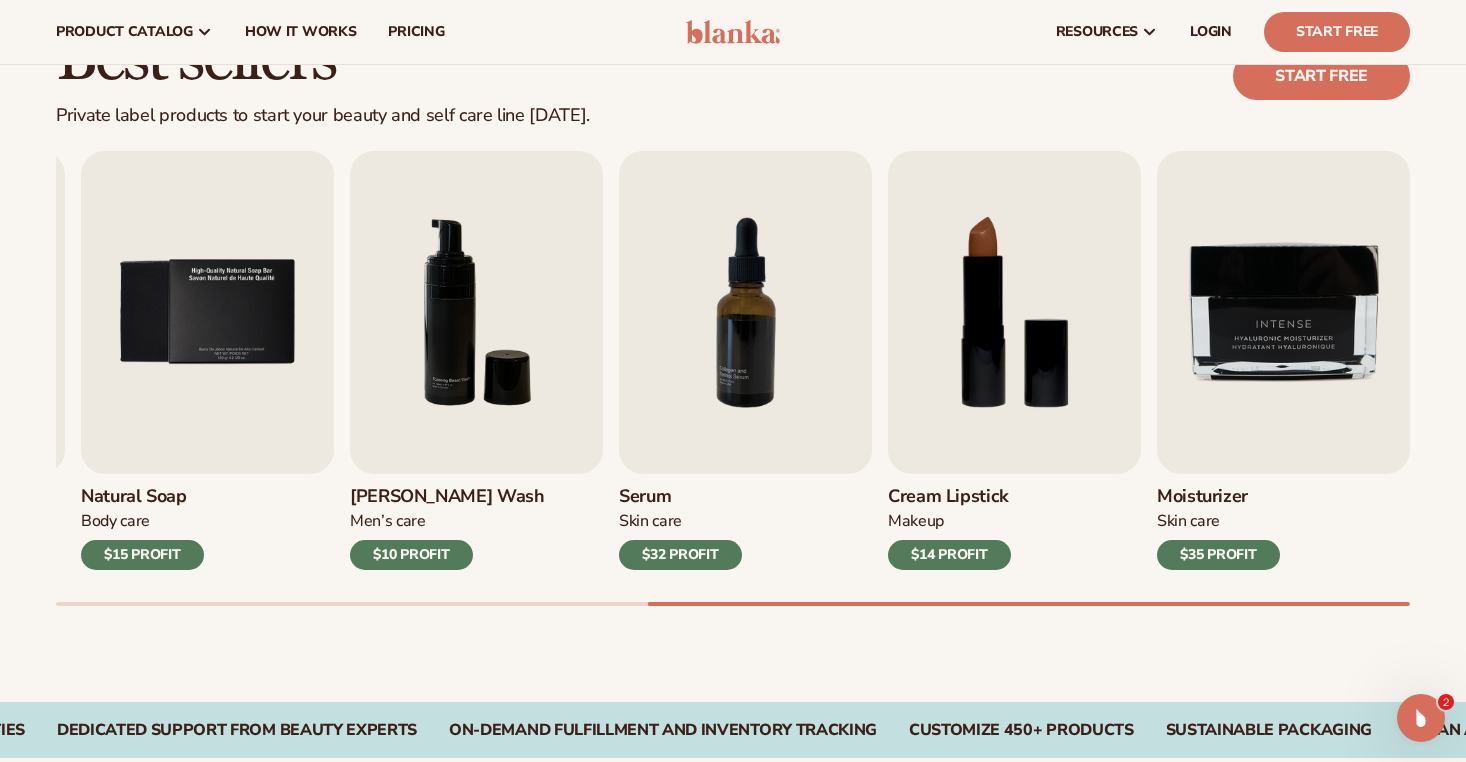 scroll, scrollTop: 536, scrollLeft: 0, axis: vertical 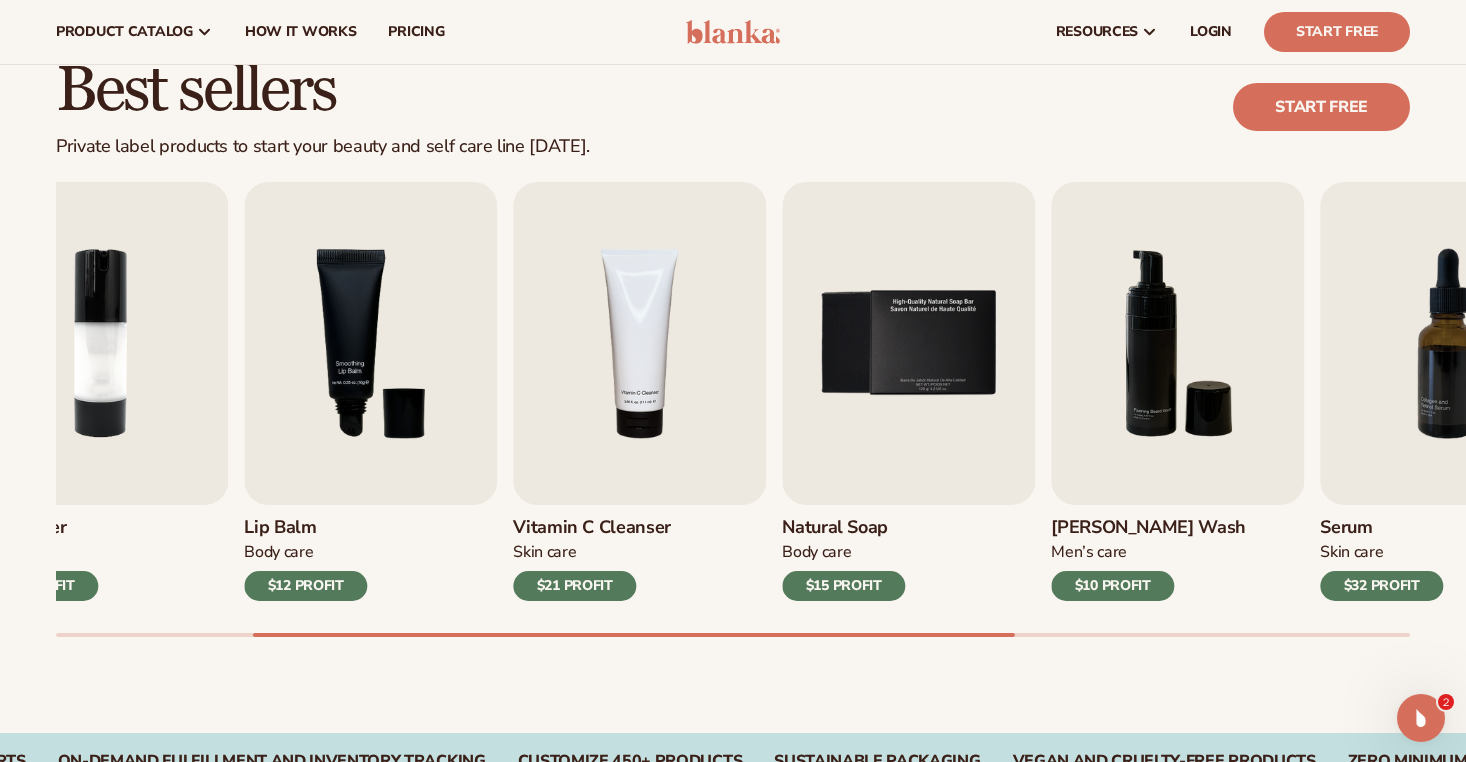 click at bounding box center (733, 635) 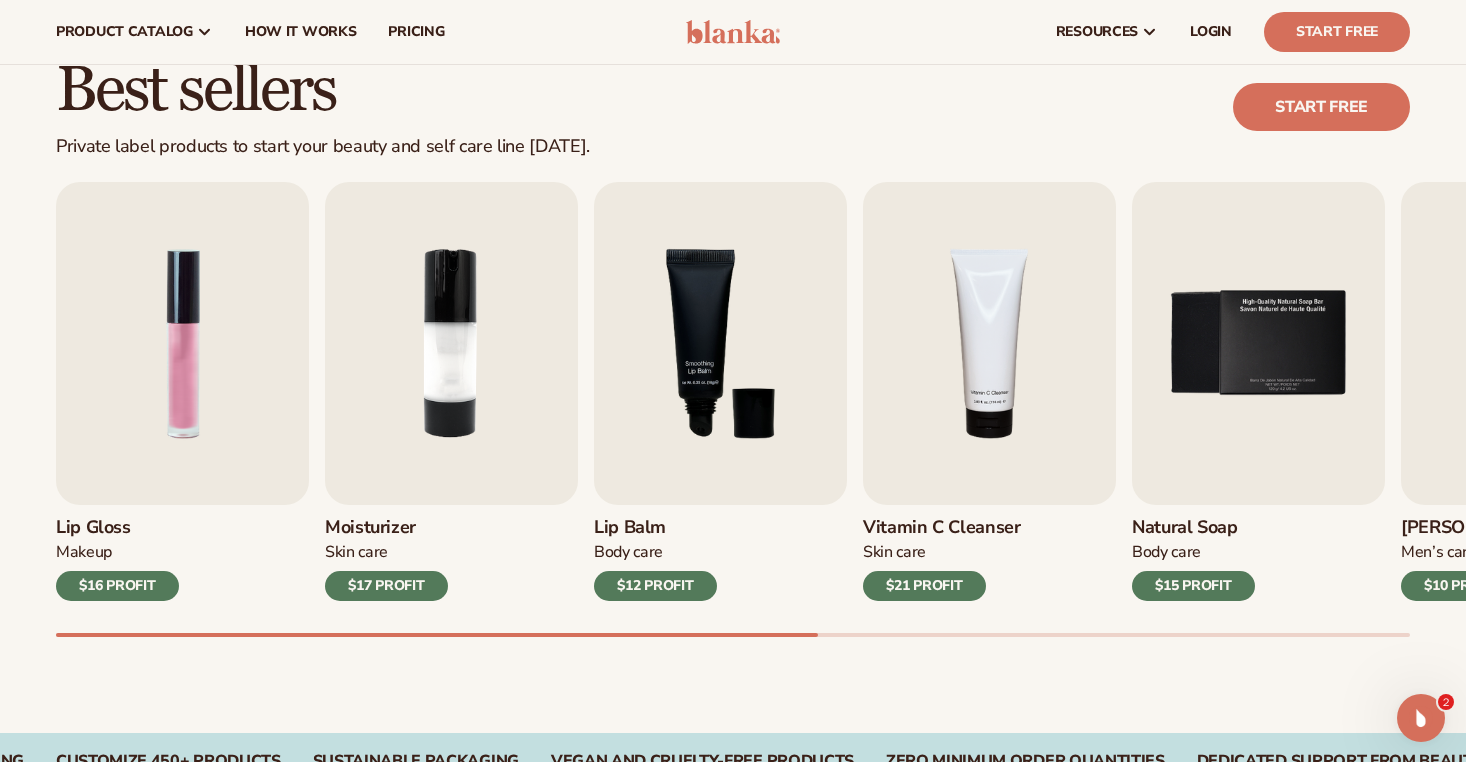 click on "Best sellers Private label products to start your beauty and self care line today.
Start free
Lip Gloss
Makeup
$16 PROFIT
Moisturizer
Skin Care
$17 PROFIT
Body Care Makeup" at bounding box center (733, 367) 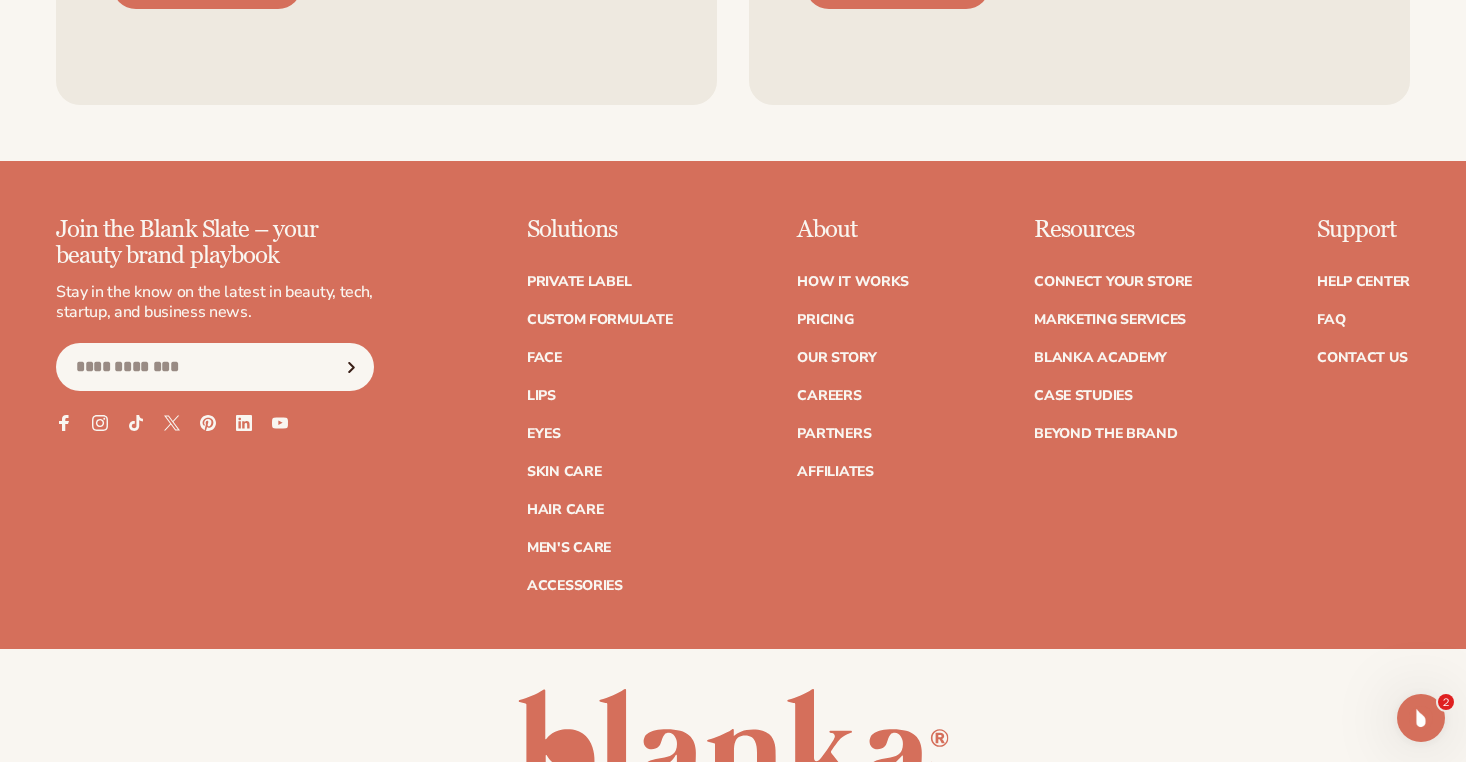 scroll, scrollTop: 4045, scrollLeft: 0, axis: vertical 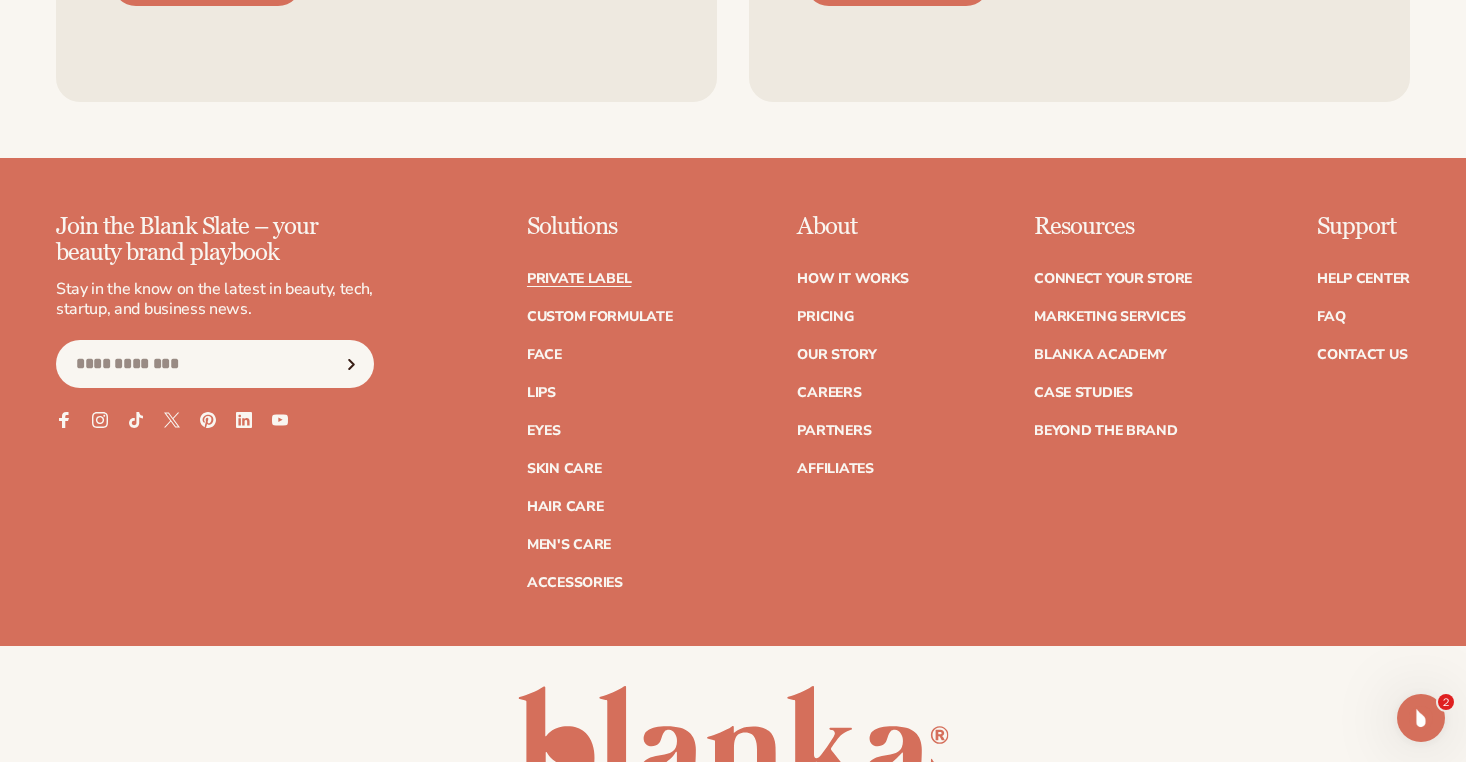 click on "Private label" at bounding box center [579, 279] 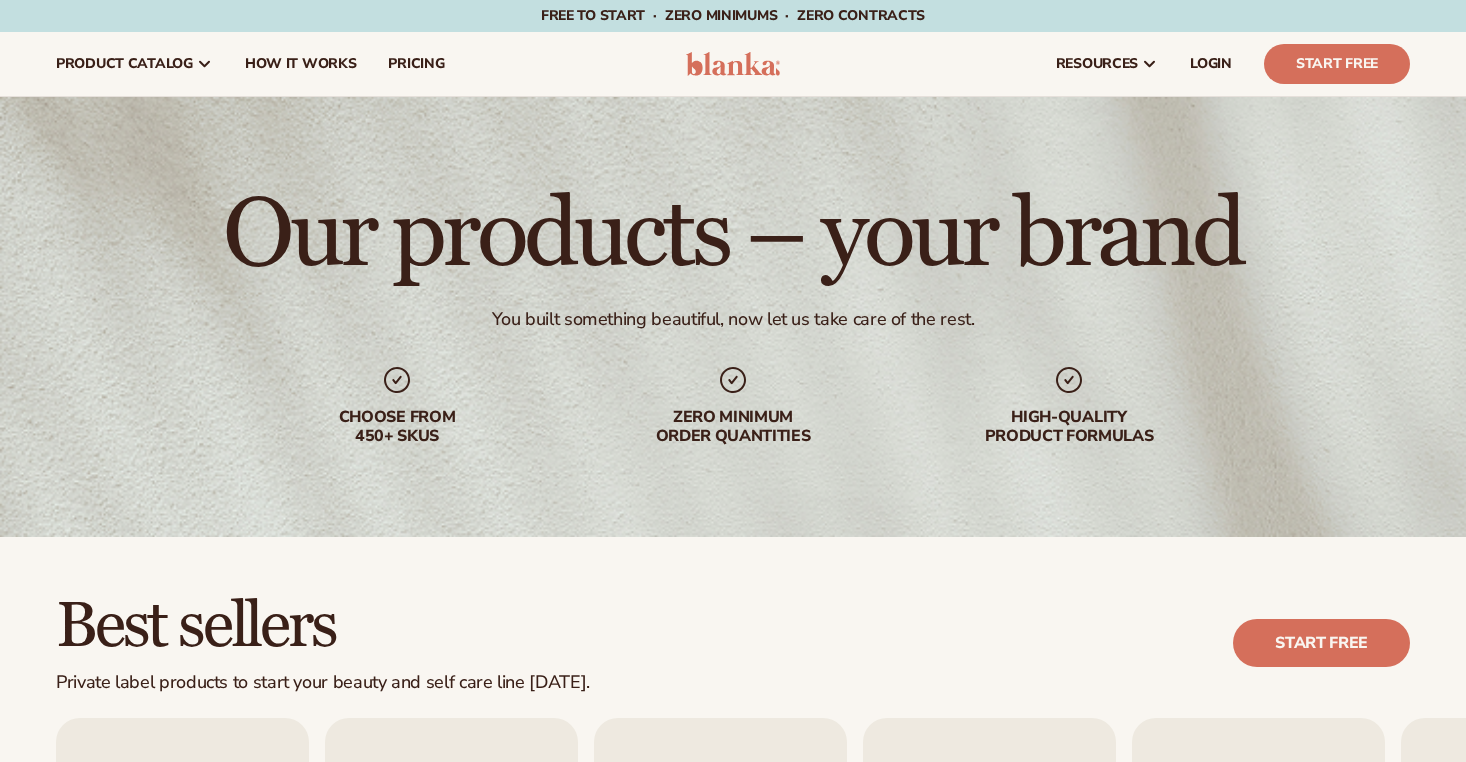 scroll, scrollTop: 0, scrollLeft: 0, axis: both 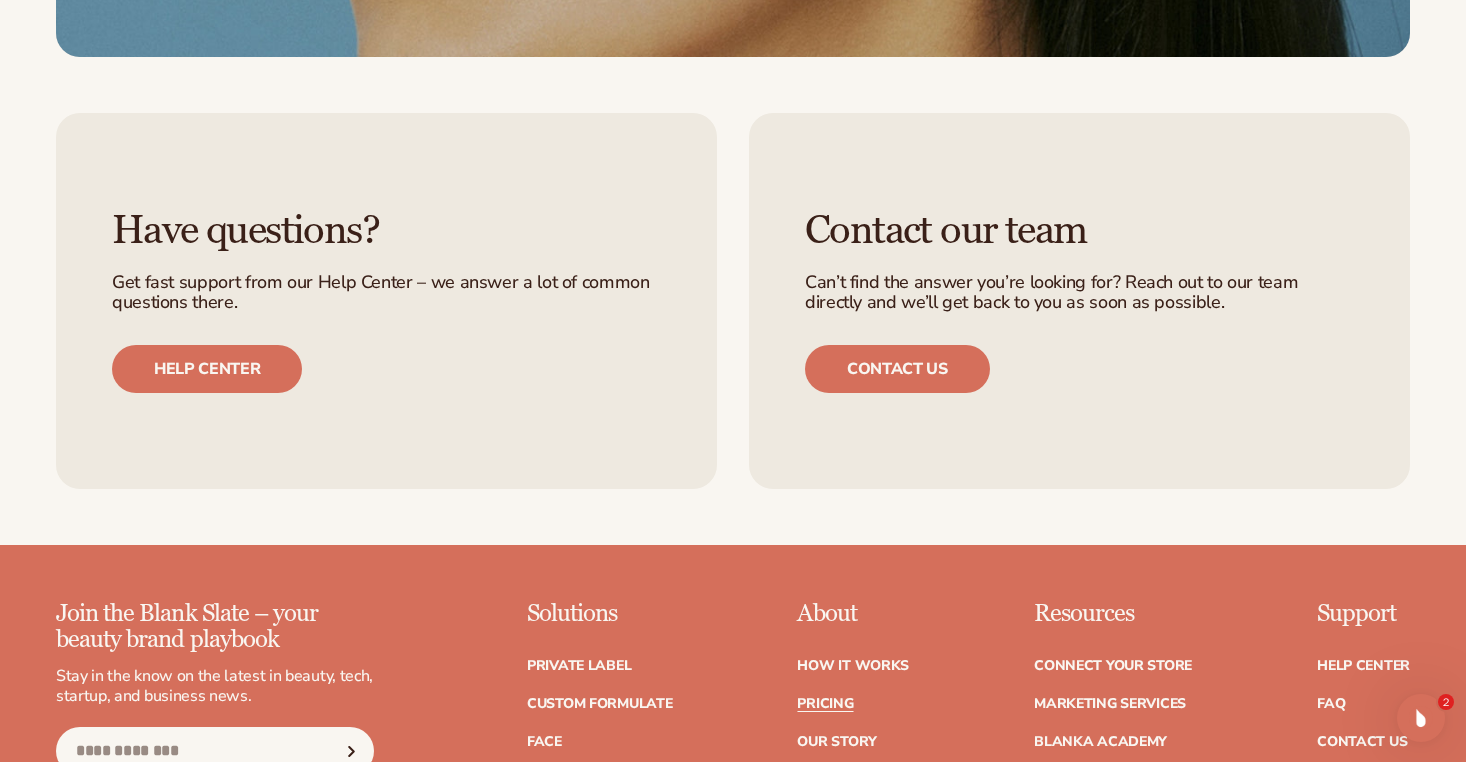 click on "Pricing" at bounding box center [825, 704] 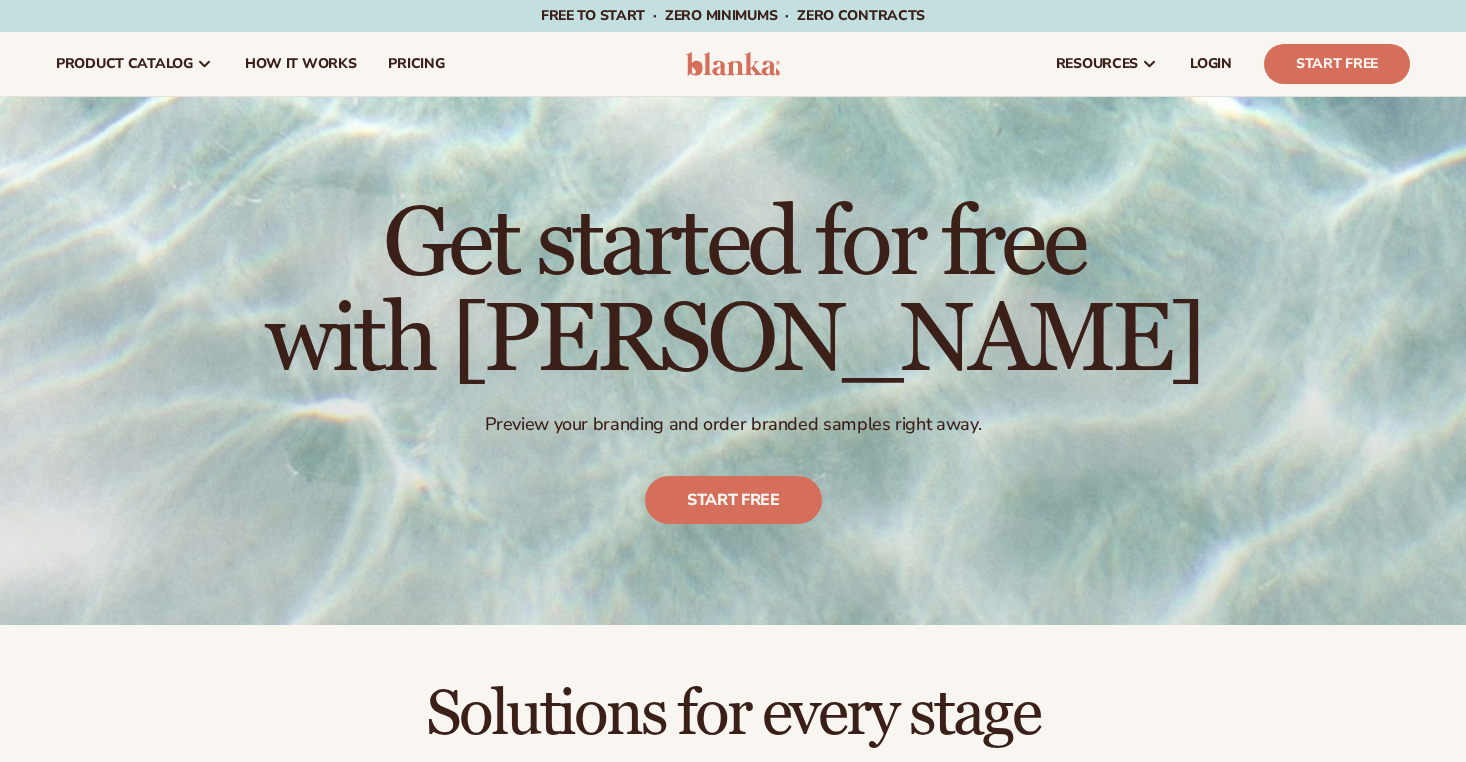scroll, scrollTop: 0, scrollLeft: 0, axis: both 